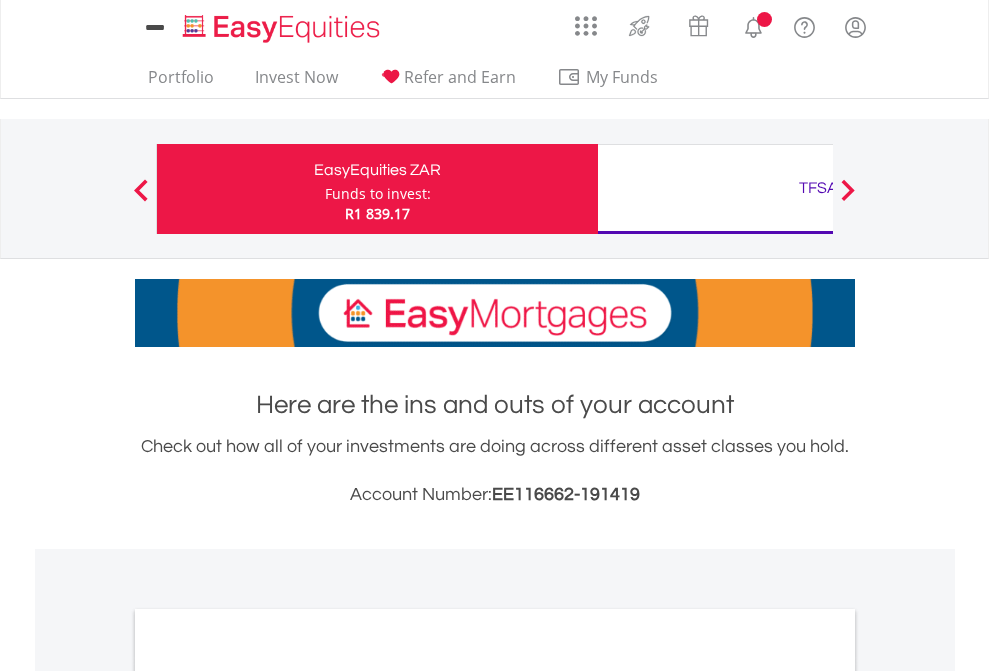 scroll, scrollTop: 0, scrollLeft: 0, axis: both 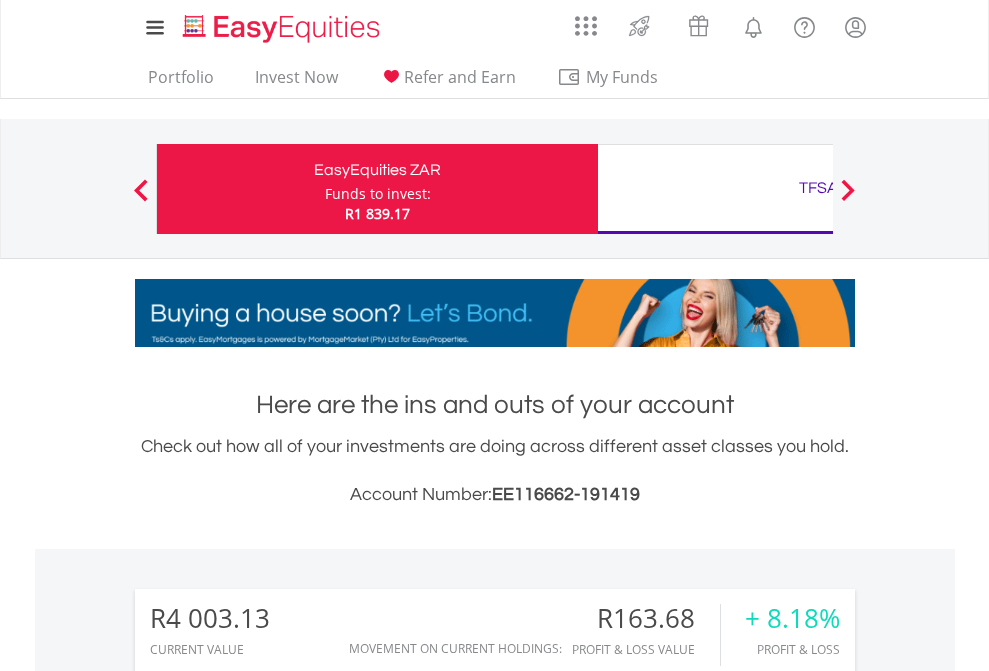 click on "Funds to invest:" at bounding box center (378, 194) 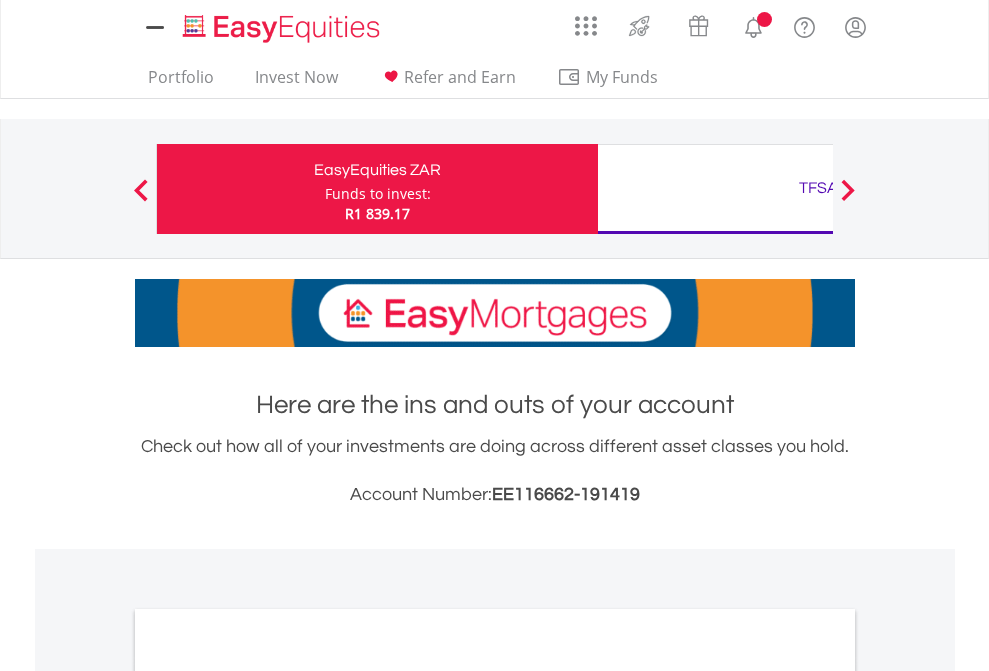 scroll, scrollTop: 0, scrollLeft: 0, axis: both 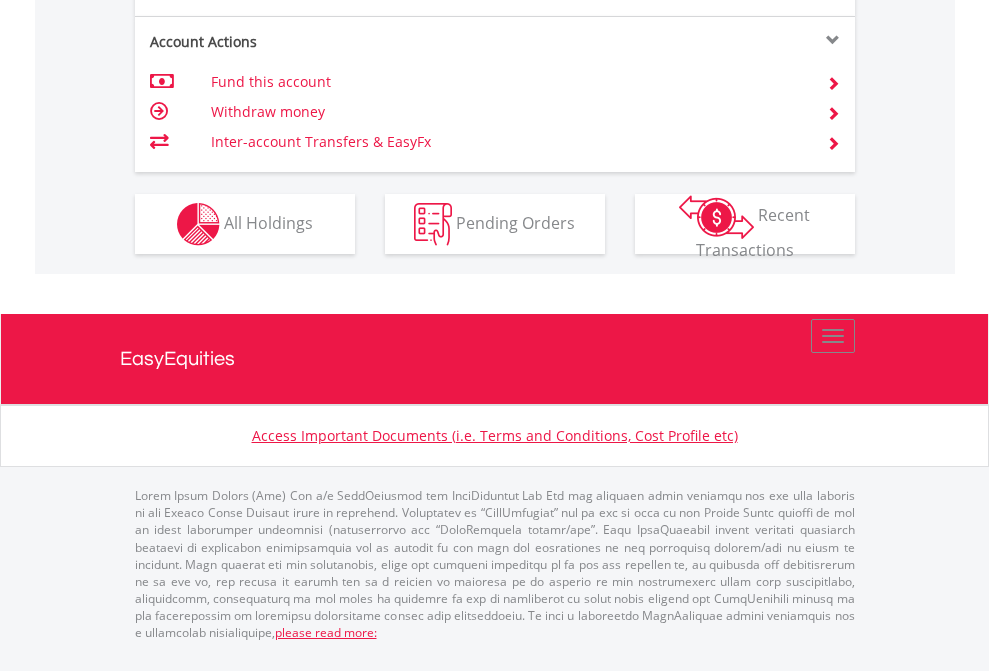 click on "Investment types" at bounding box center [706, -337] 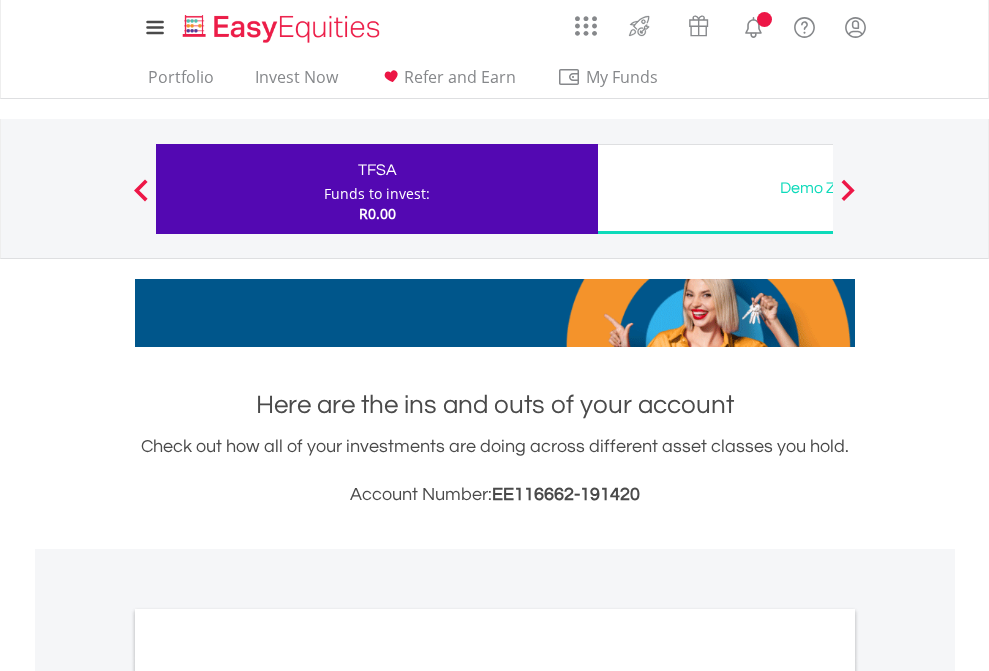 scroll, scrollTop: 0, scrollLeft: 0, axis: both 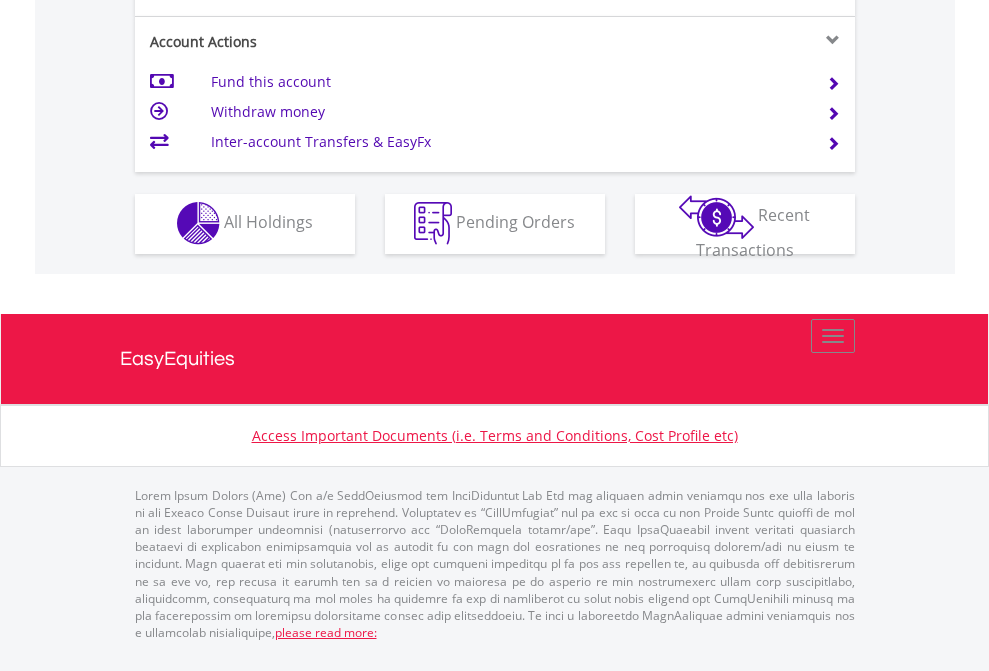 click on "Investment types" at bounding box center (706, -353) 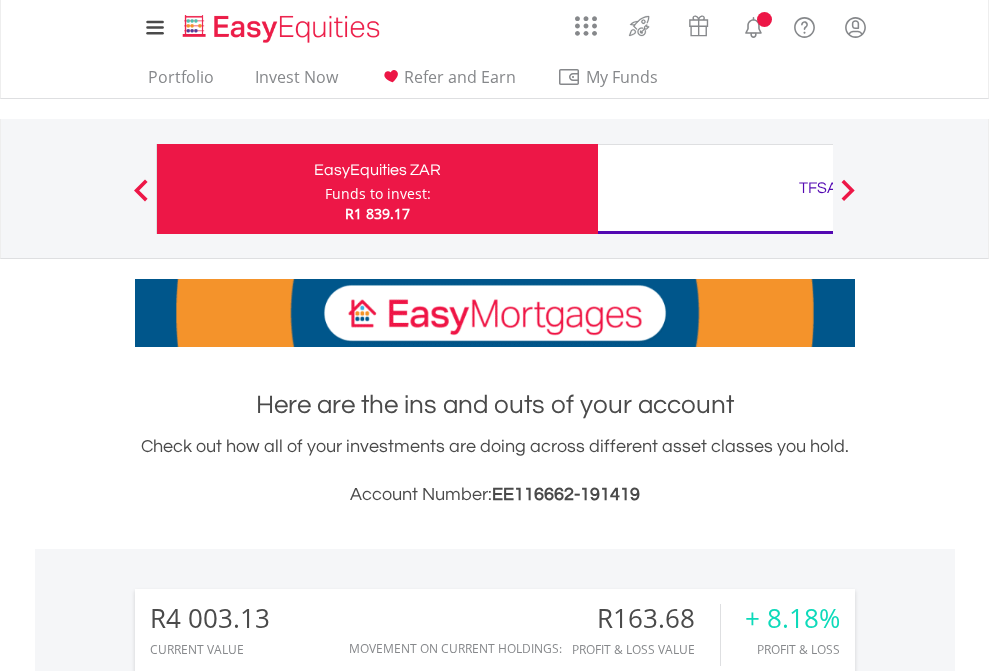 scroll, scrollTop: 1613, scrollLeft: 0, axis: vertical 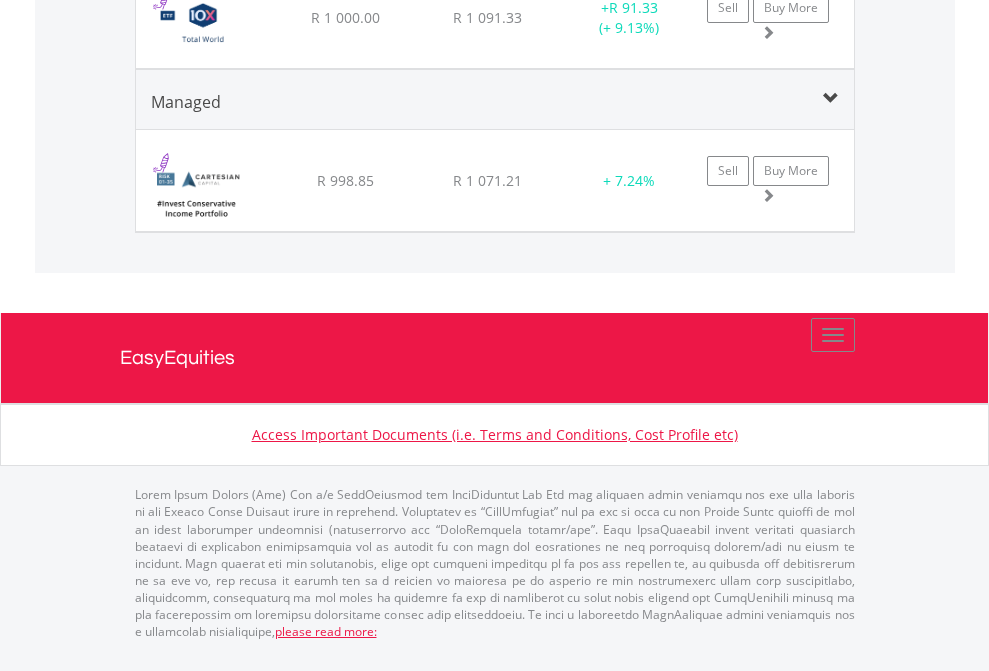 click on "TFSA" at bounding box center [818, -1622] 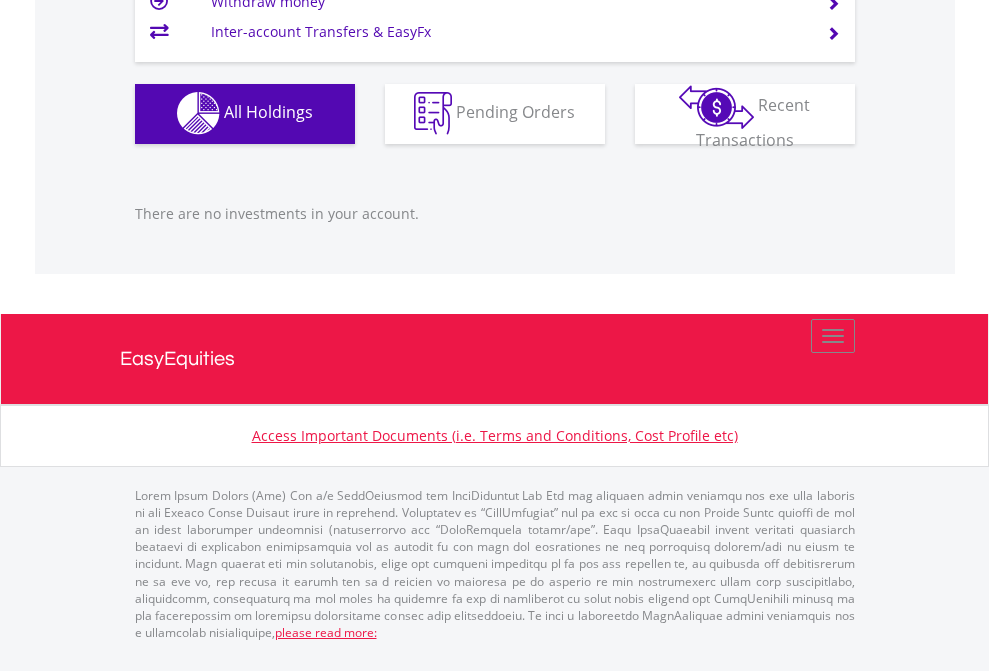 scroll, scrollTop: 1980, scrollLeft: 0, axis: vertical 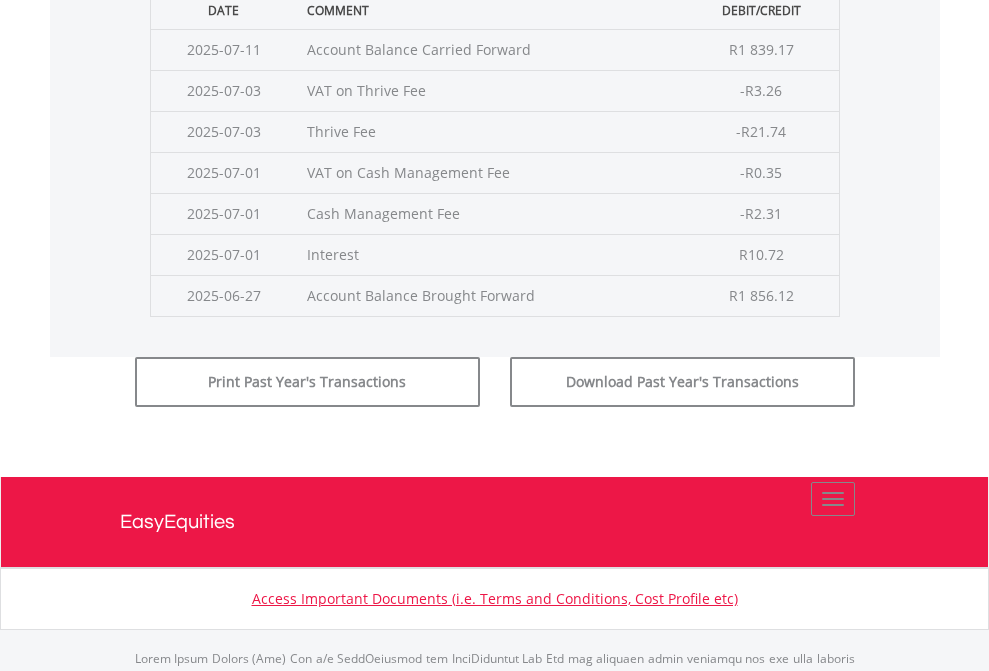 click on "Submit" at bounding box center [714, -225] 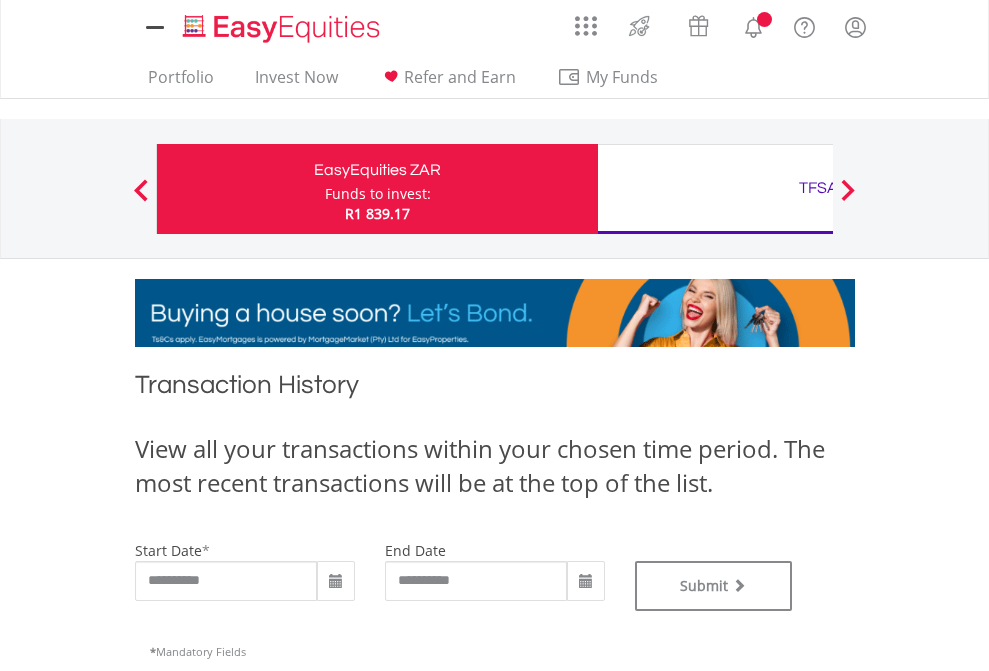 scroll, scrollTop: 0, scrollLeft: 0, axis: both 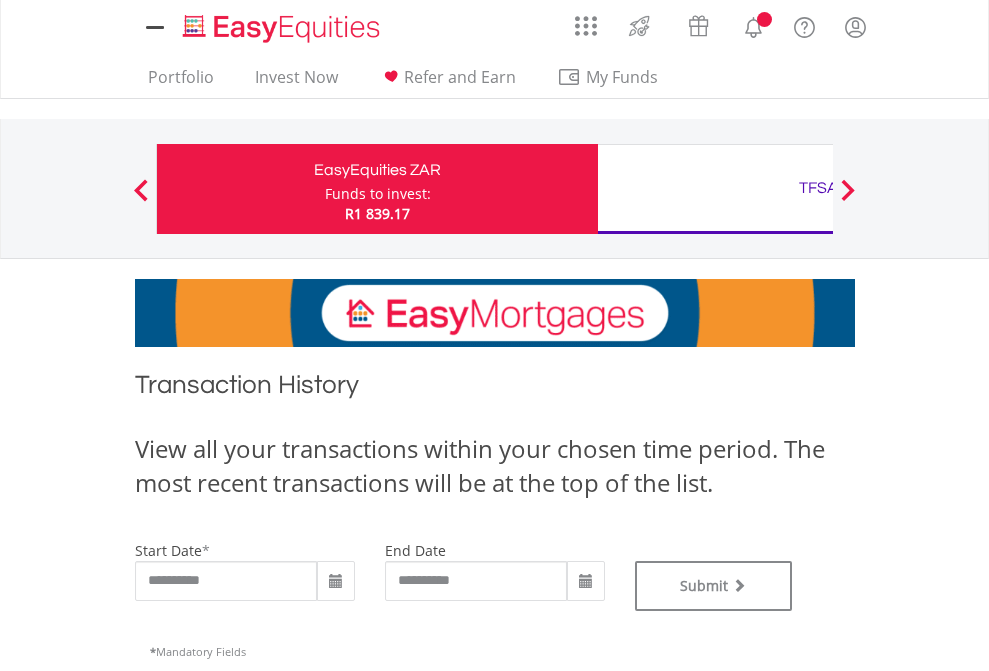 click on "TFSA" at bounding box center (818, 188) 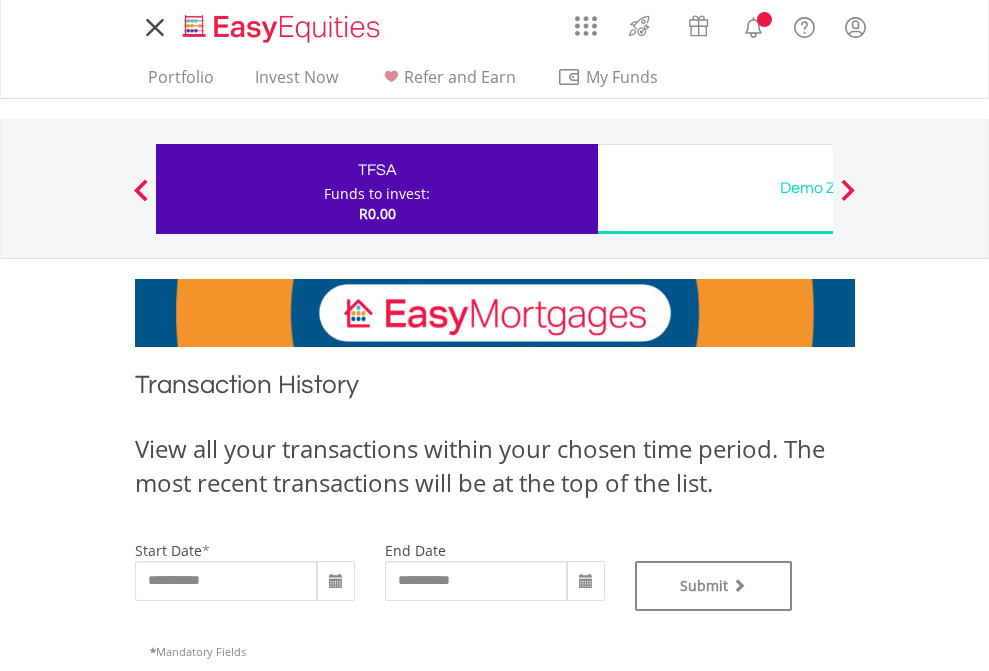 scroll, scrollTop: 0, scrollLeft: 0, axis: both 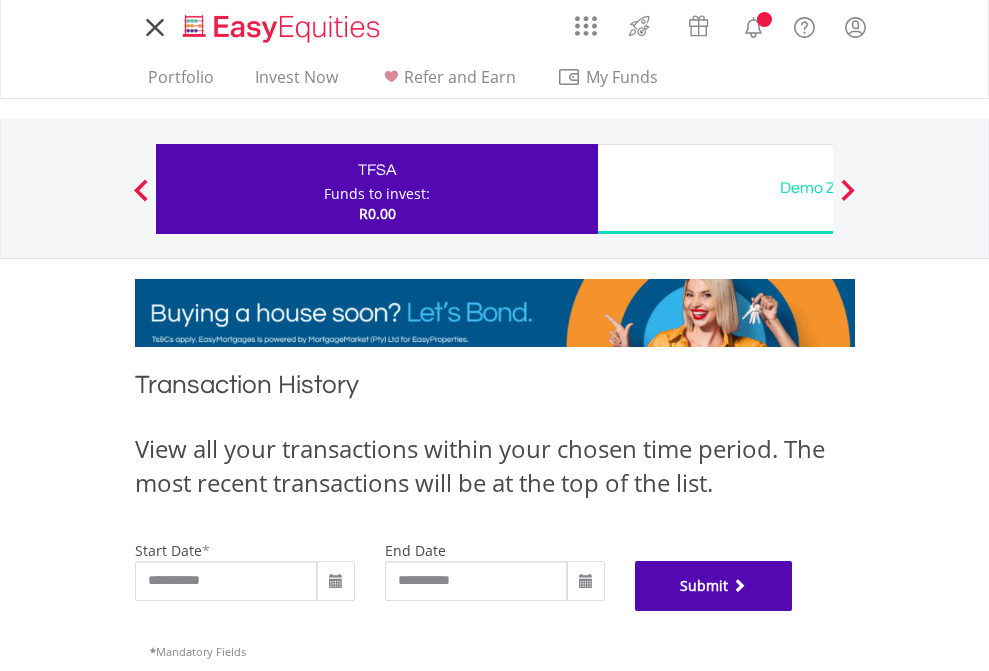 click on "Submit" at bounding box center (714, 586) 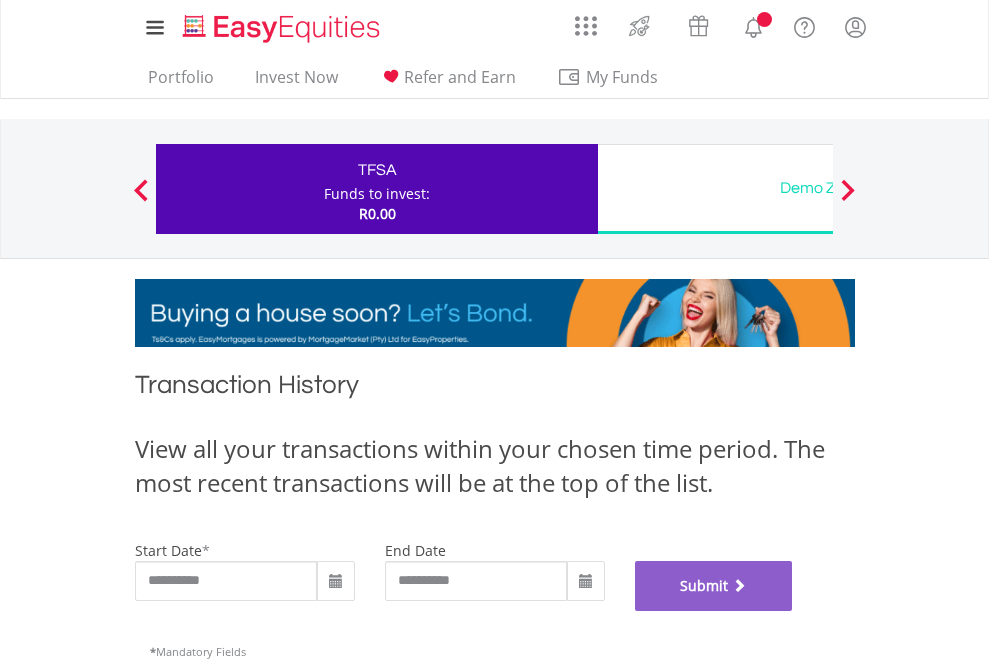 scroll, scrollTop: 811, scrollLeft: 0, axis: vertical 